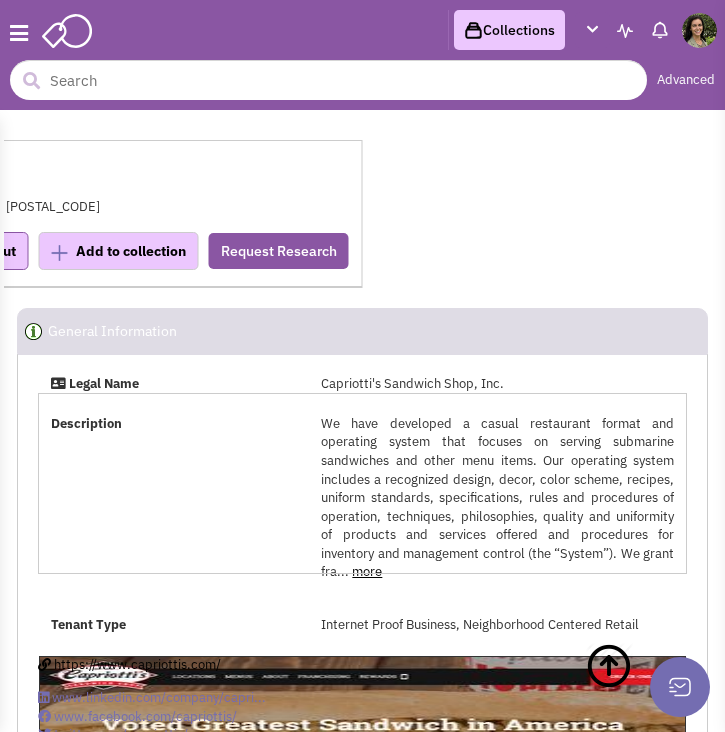 select 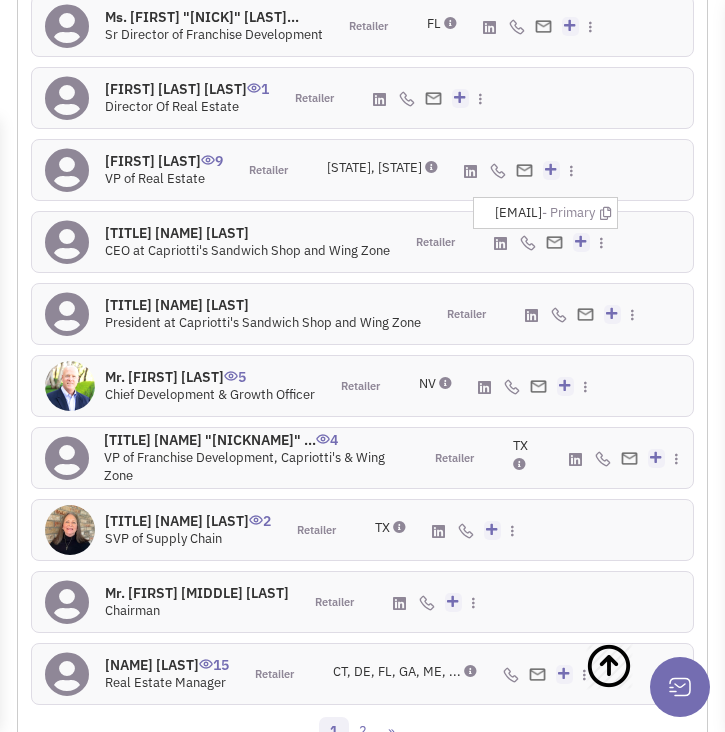scroll, scrollTop: 28596, scrollLeft: 0, axis: vertical 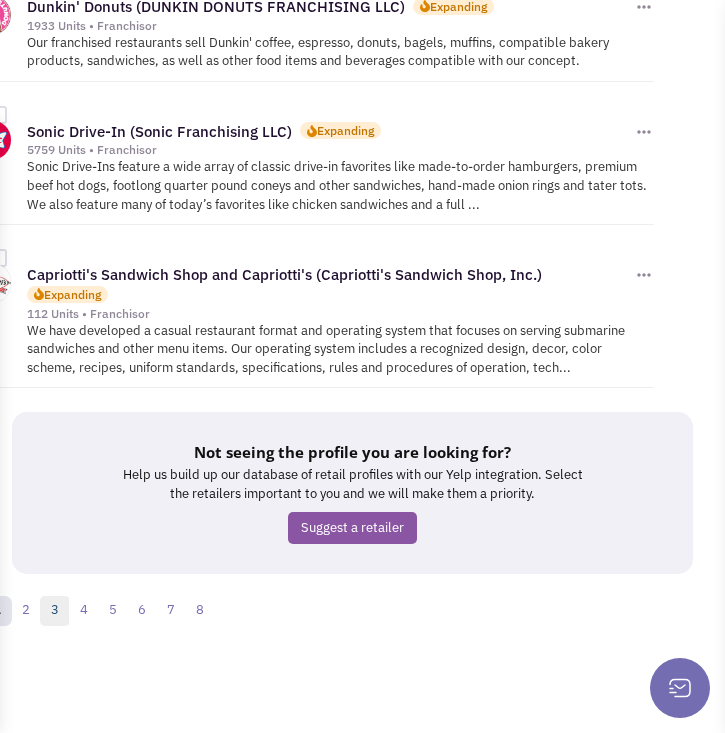 click on "3" at bounding box center (55, 611) 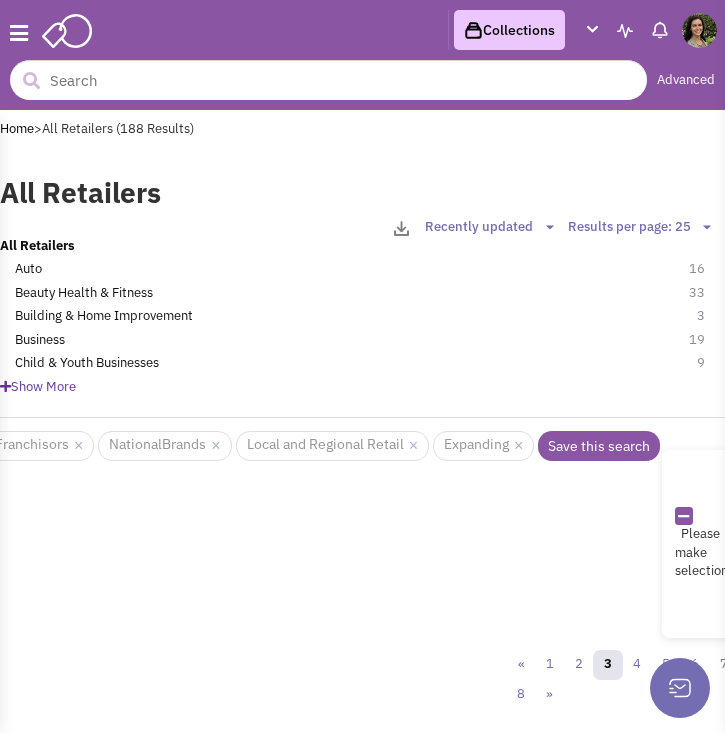 scroll, scrollTop: 0, scrollLeft: 0, axis: both 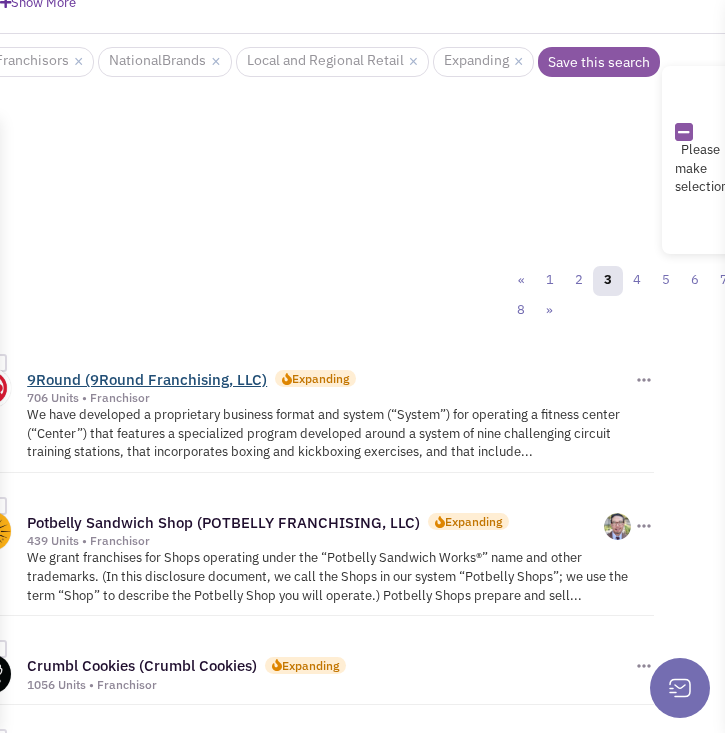 click on "9Round (9Round Franchising, LLC)" at bounding box center (147, 379) 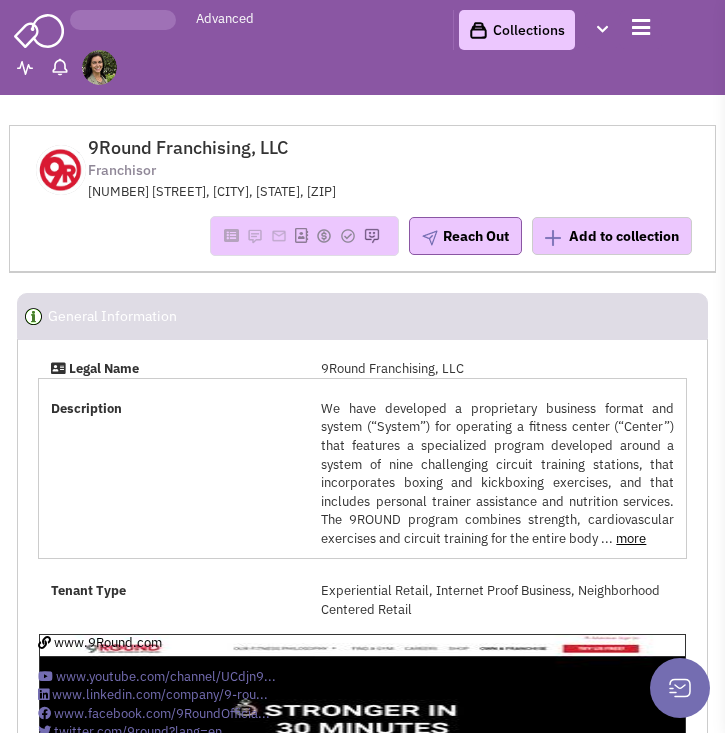 scroll, scrollTop: 0, scrollLeft: 0, axis: both 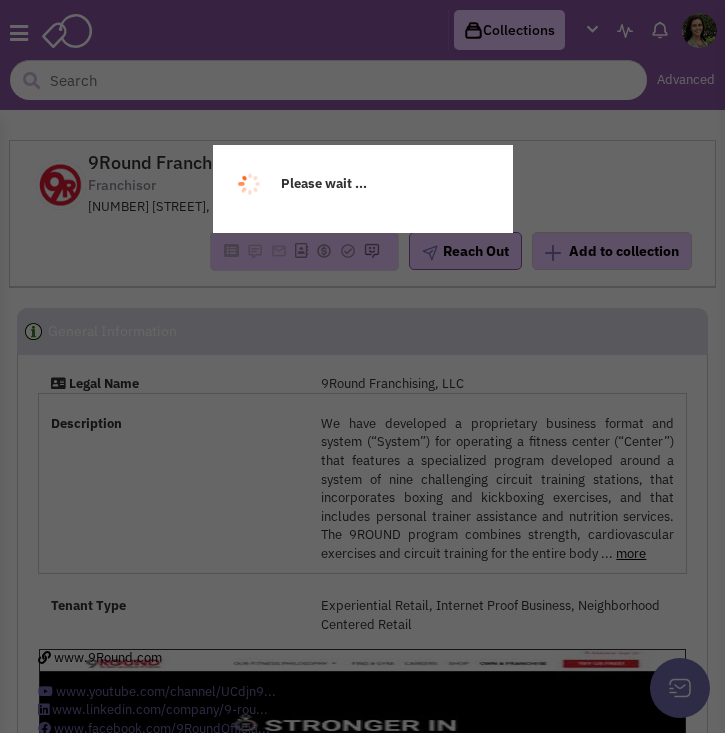 select 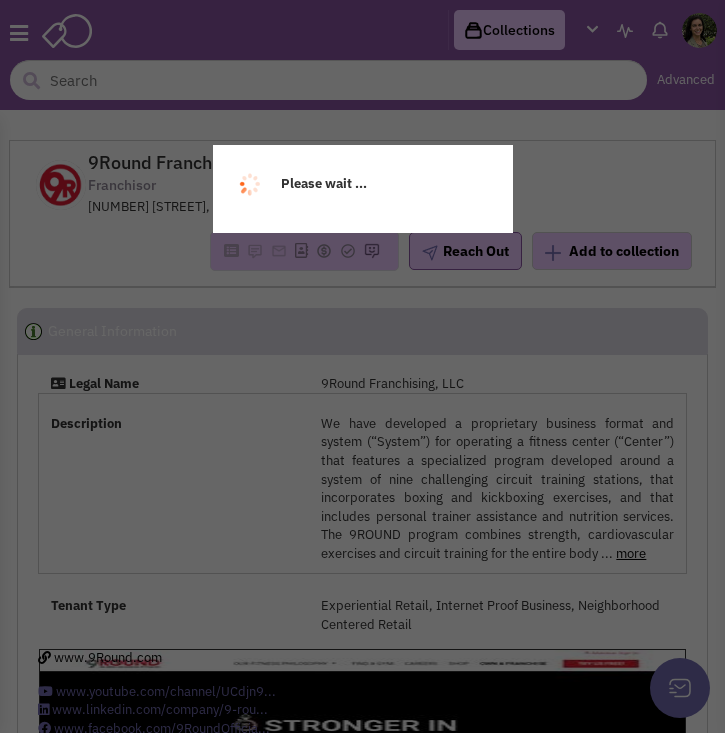 select 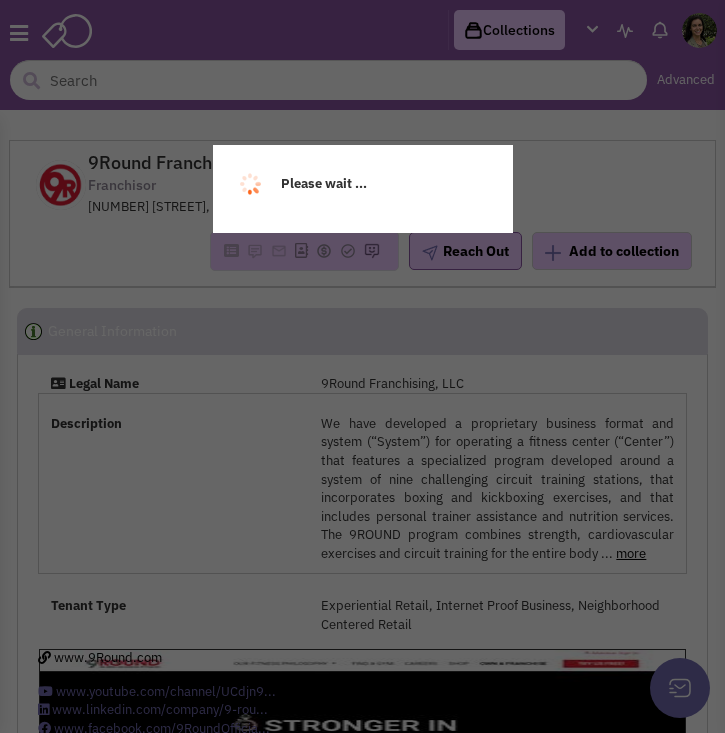 select 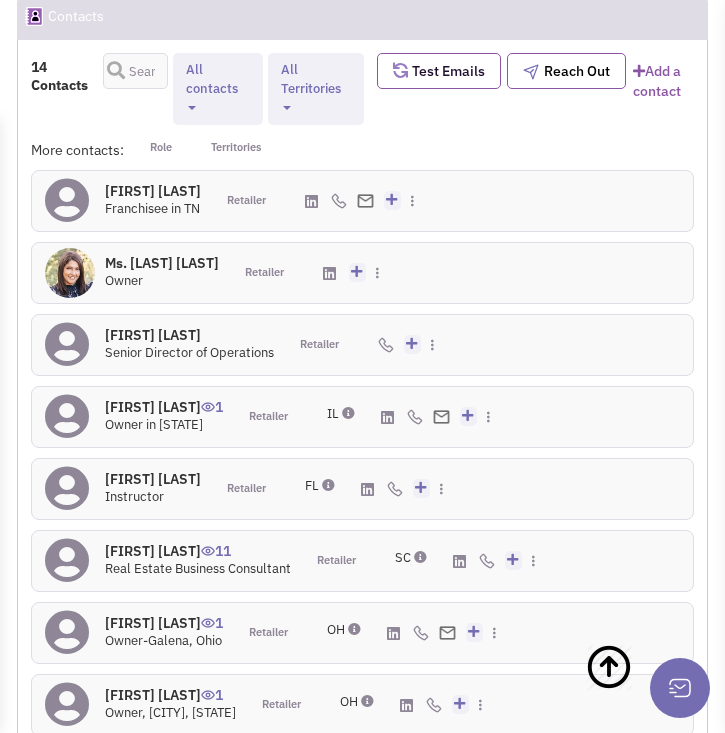 scroll, scrollTop: 2817, scrollLeft: 0, axis: vertical 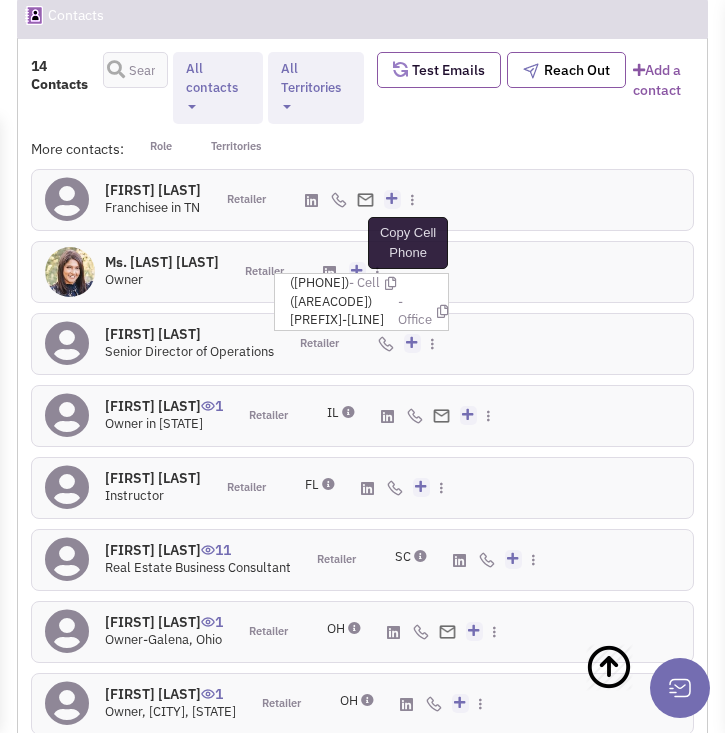 click at bounding box center [390, 283] 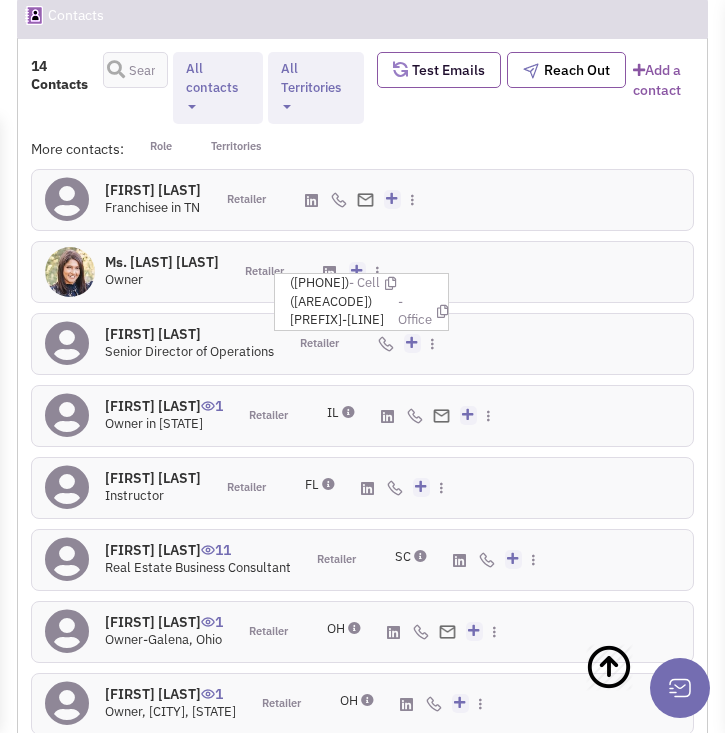 scroll, scrollTop: 2883, scrollLeft: 0, axis: vertical 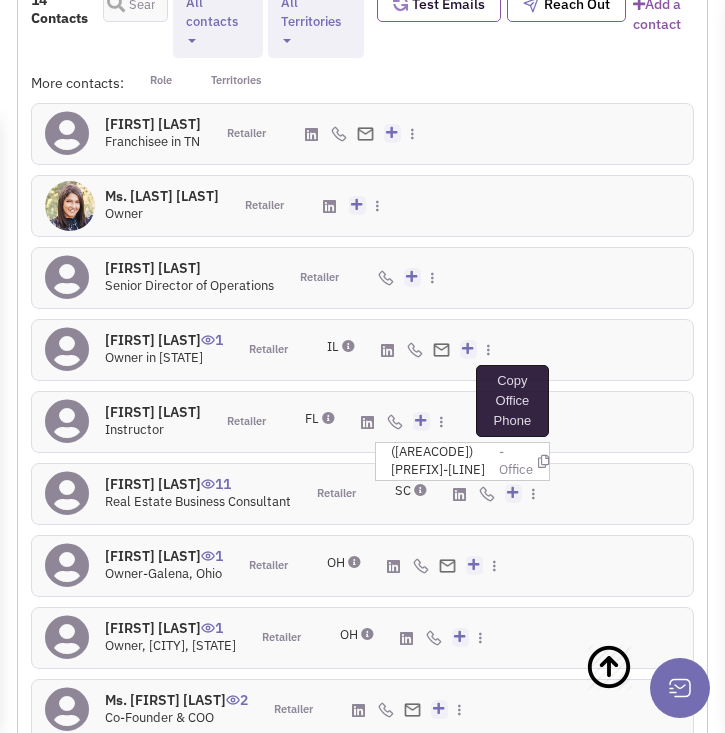 click at bounding box center (543, 461) 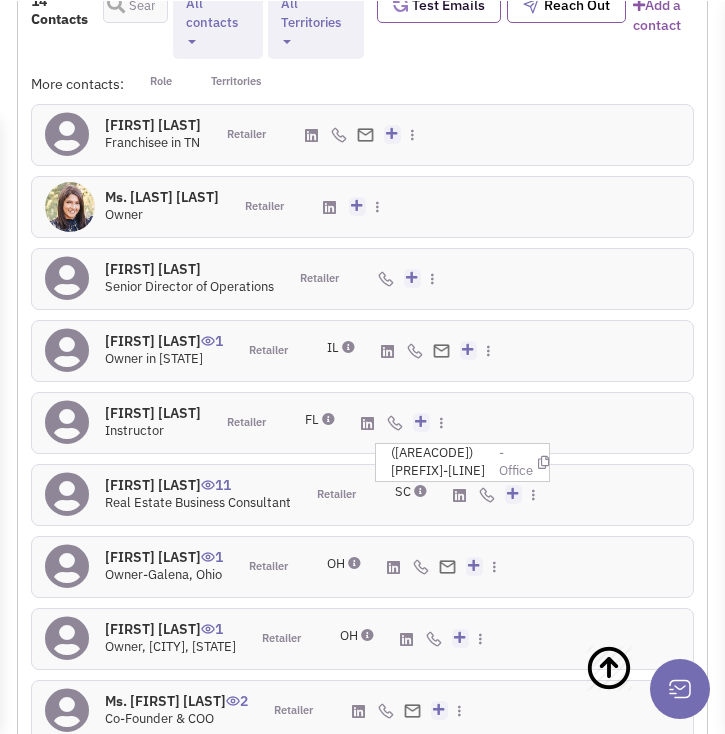 scroll, scrollTop: 2914, scrollLeft: 0, axis: vertical 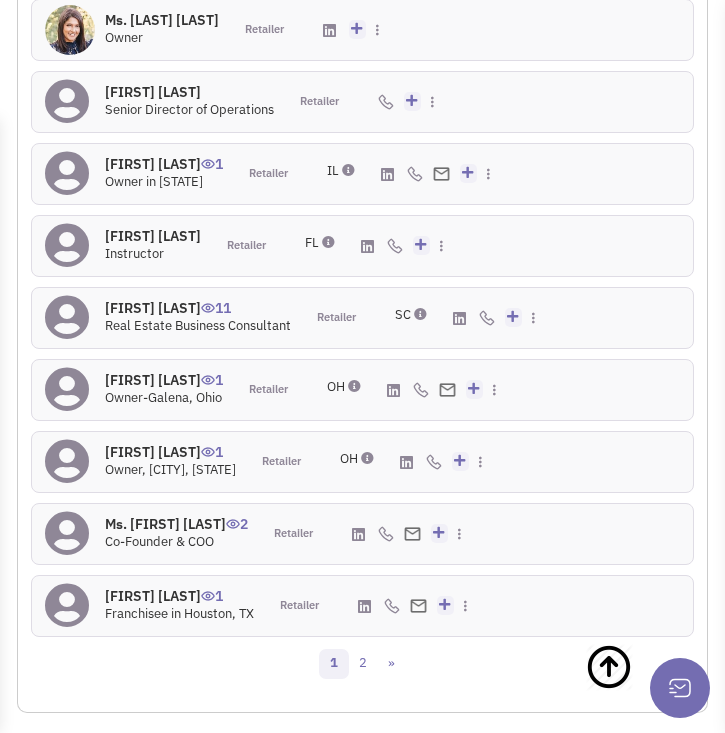 click on "More contacts:
Role
Territories
Kevin  Munger
0
Franchisee in TN
Retailer
Add to my contacts  0" at bounding box center [362, 272] 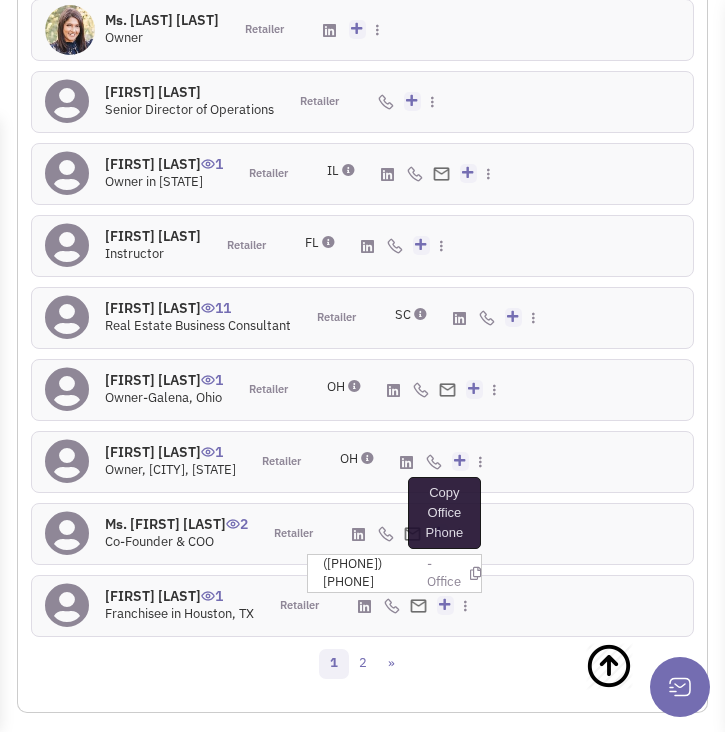 click at bounding box center [475, 573] 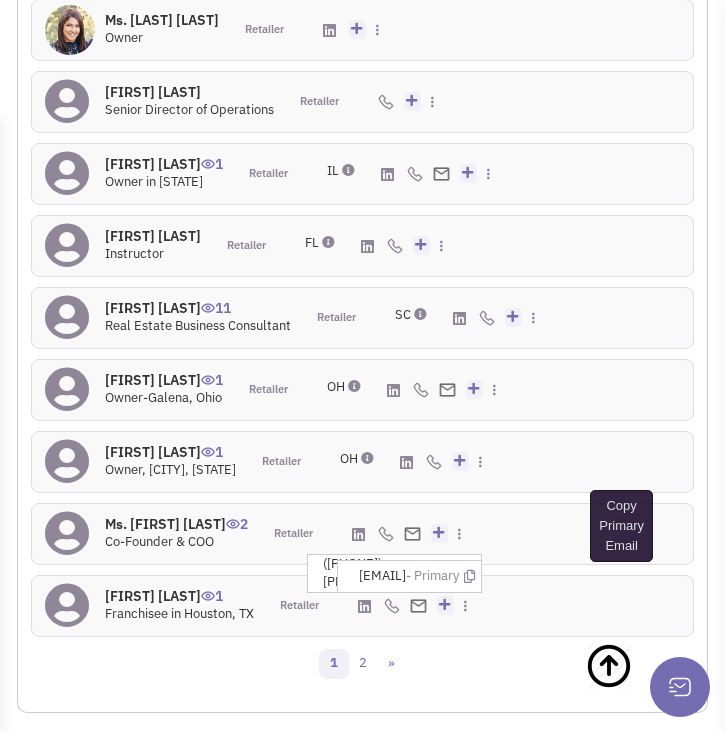 click at bounding box center [469, 576] 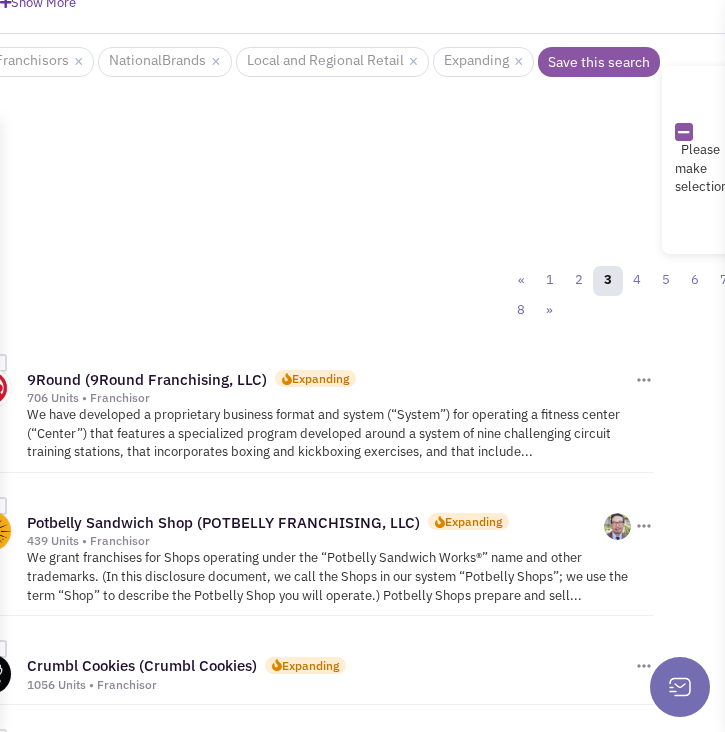 scroll, scrollTop: 384, scrollLeft: 0, axis: vertical 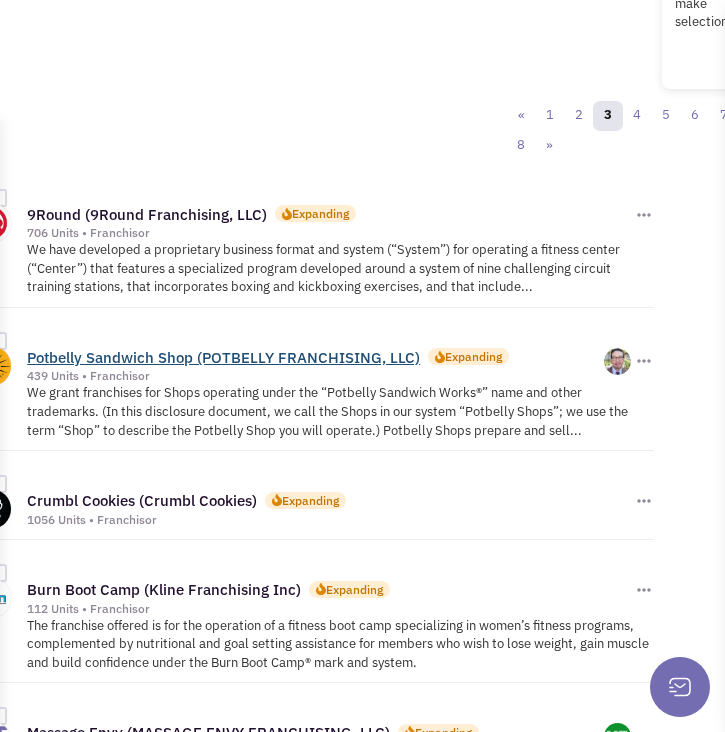 click on "Potbelly Sandwich Shop (POTBELLY FRANCHISING, LLC)" at bounding box center [223, 357] 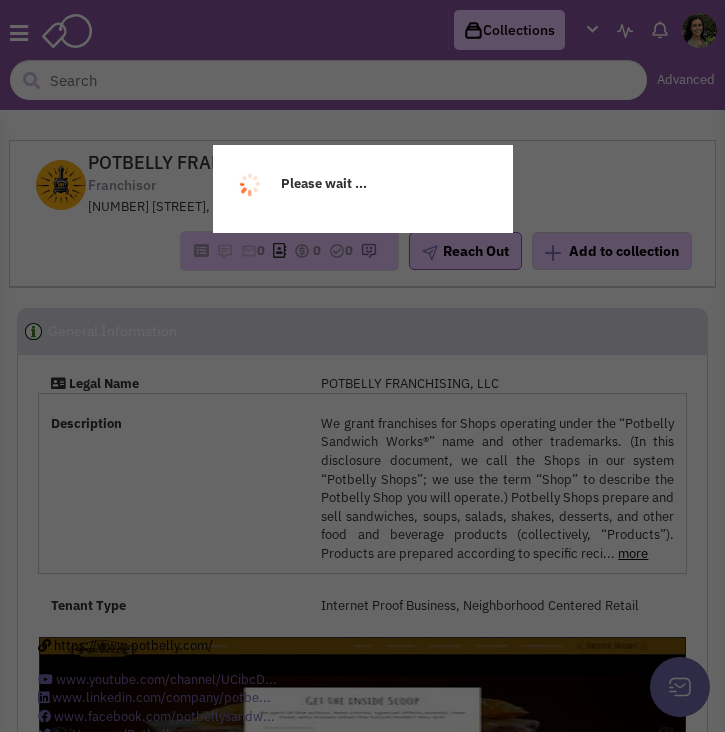 scroll, scrollTop: 0, scrollLeft: 0, axis: both 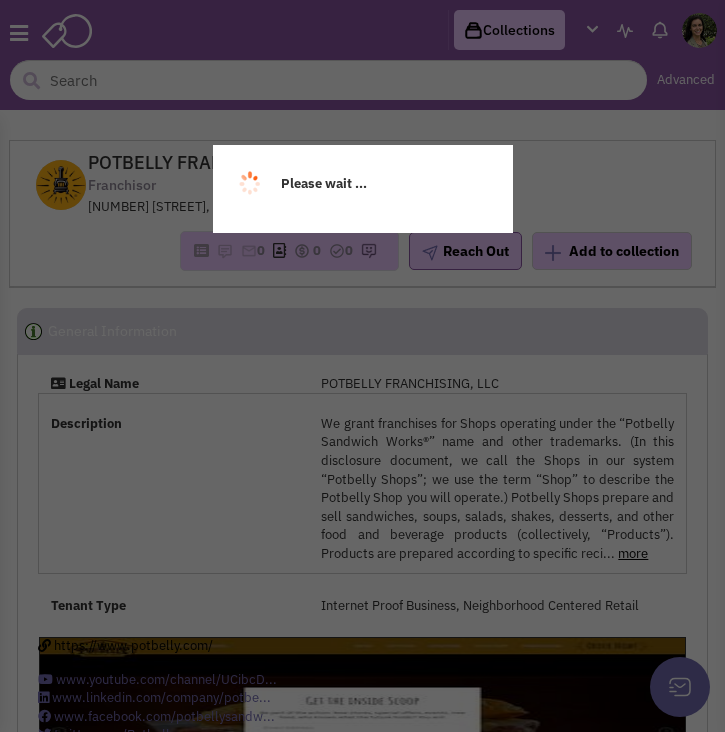 select 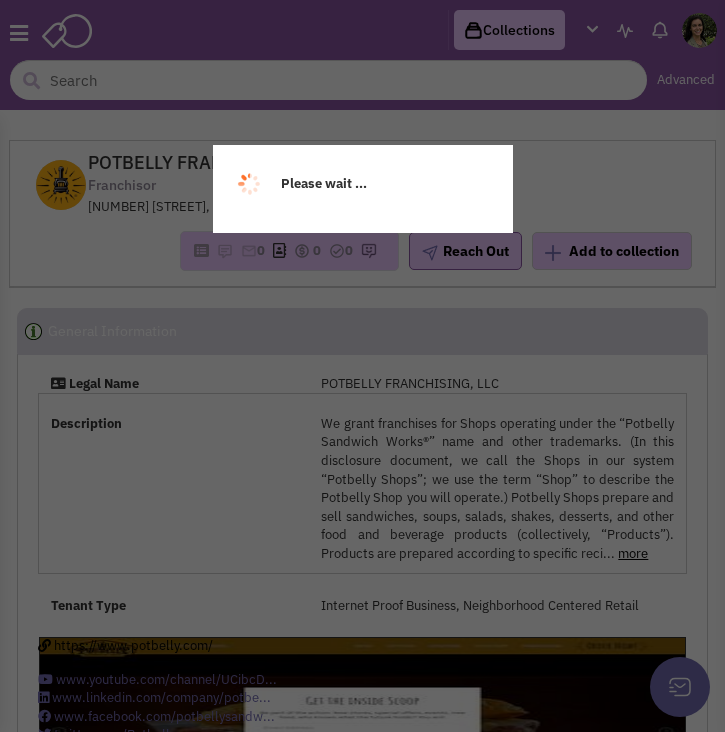 select 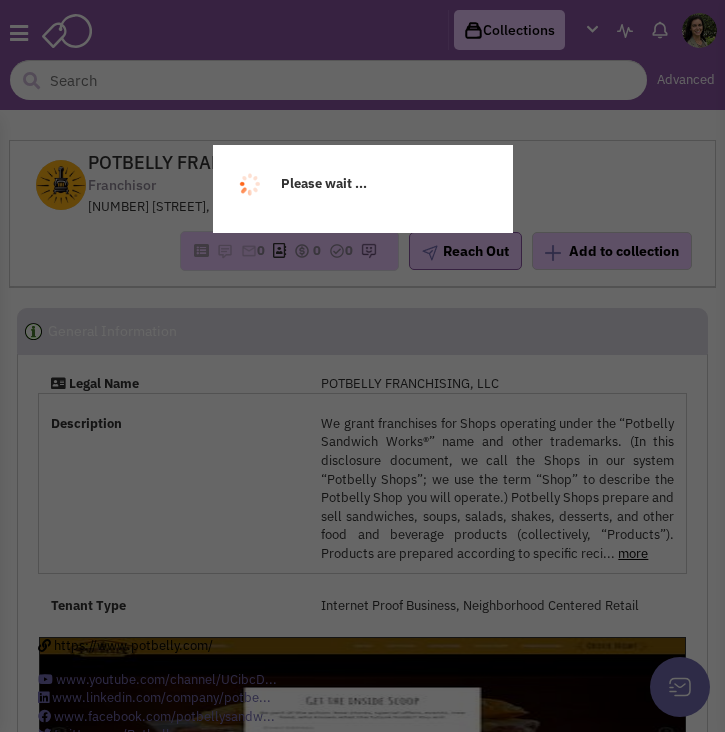 select 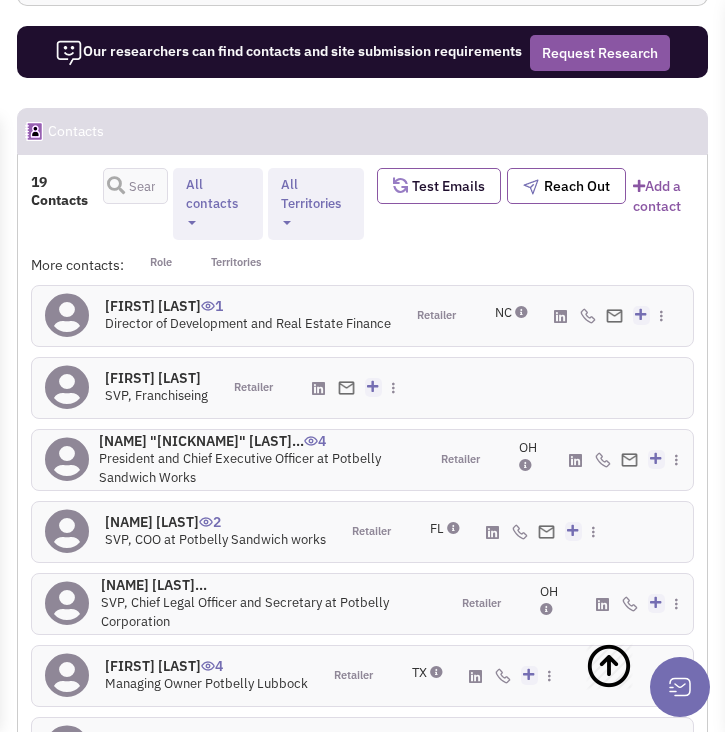 scroll, scrollTop: 3974, scrollLeft: 0, axis: vertical 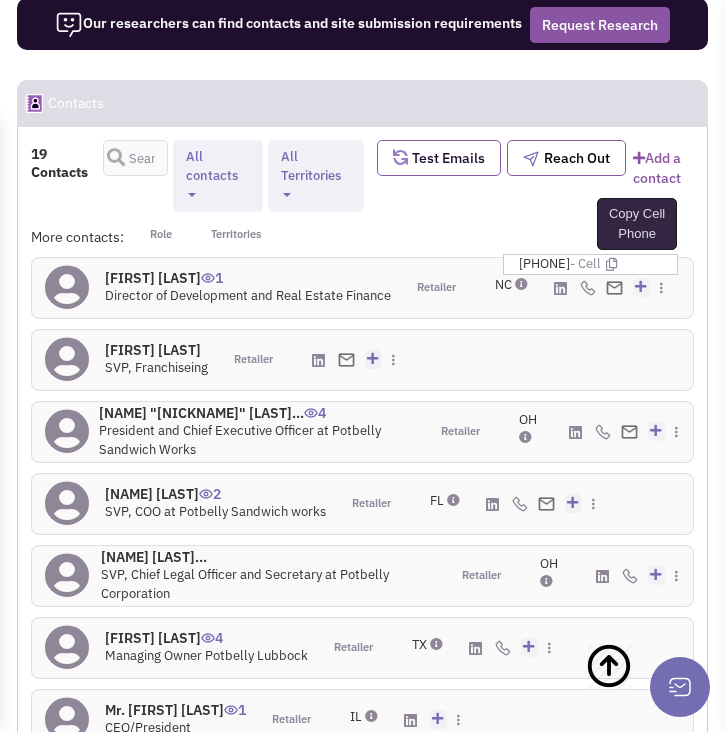click at bounding box center (611, 264) 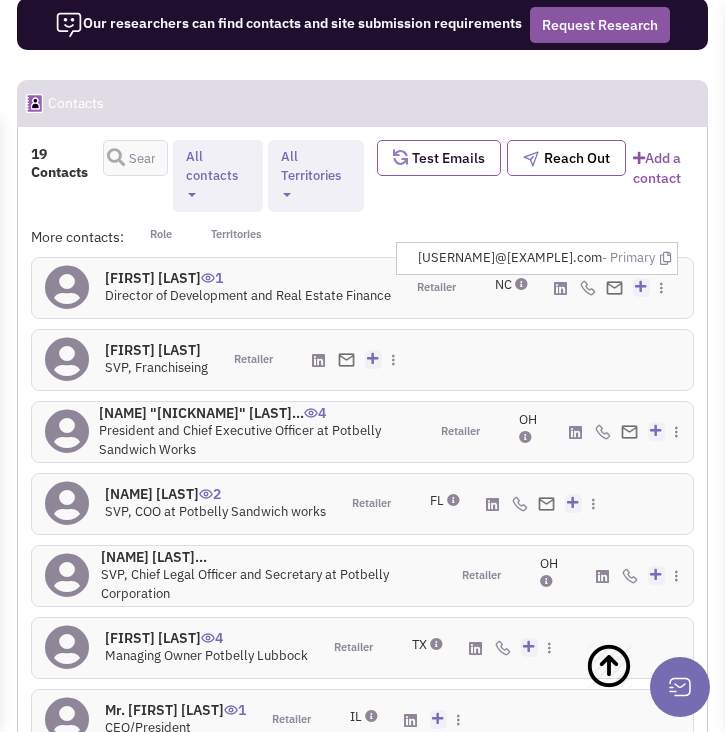 click at bounding box center [665, 258] 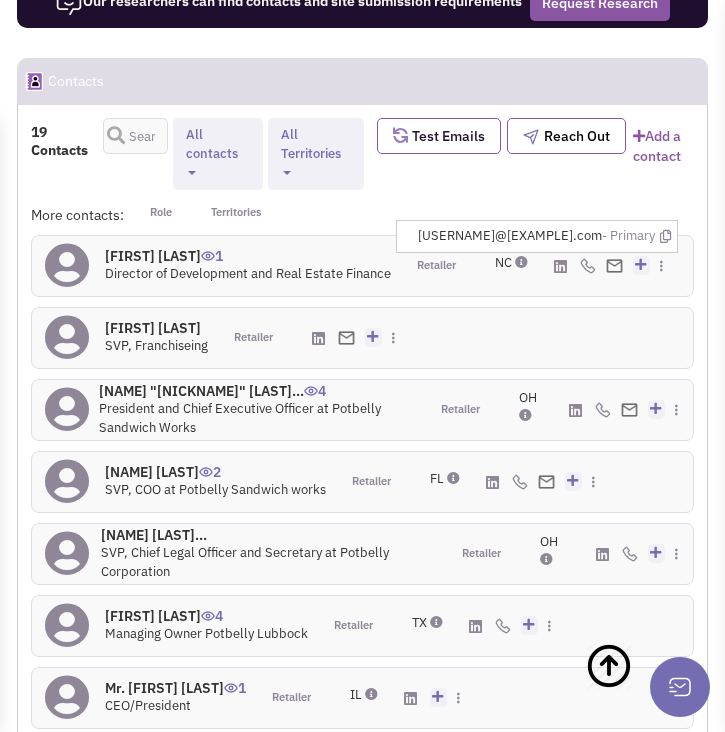 scroll, scrollTop: 3999, scrollLeft: 0, axis: vertical 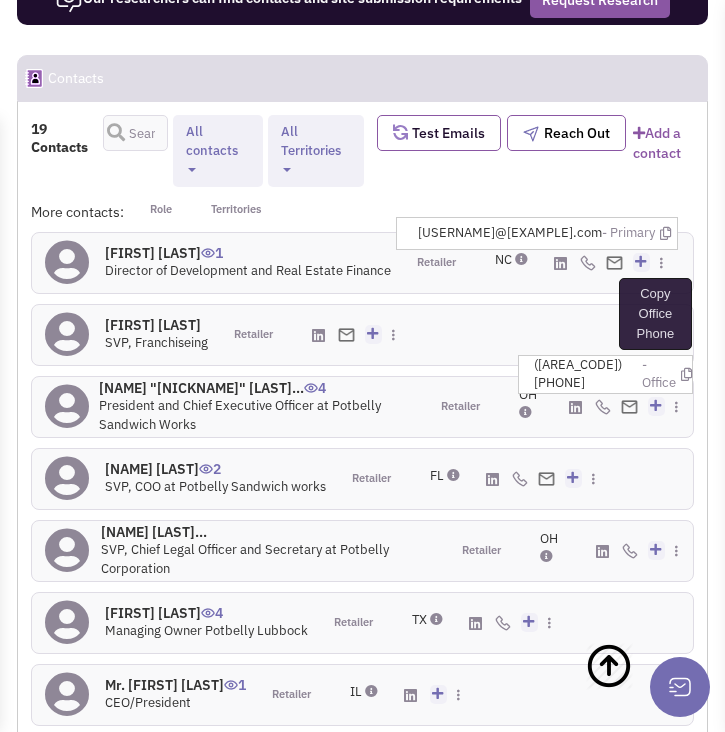 click at bounding box center (686, 374) 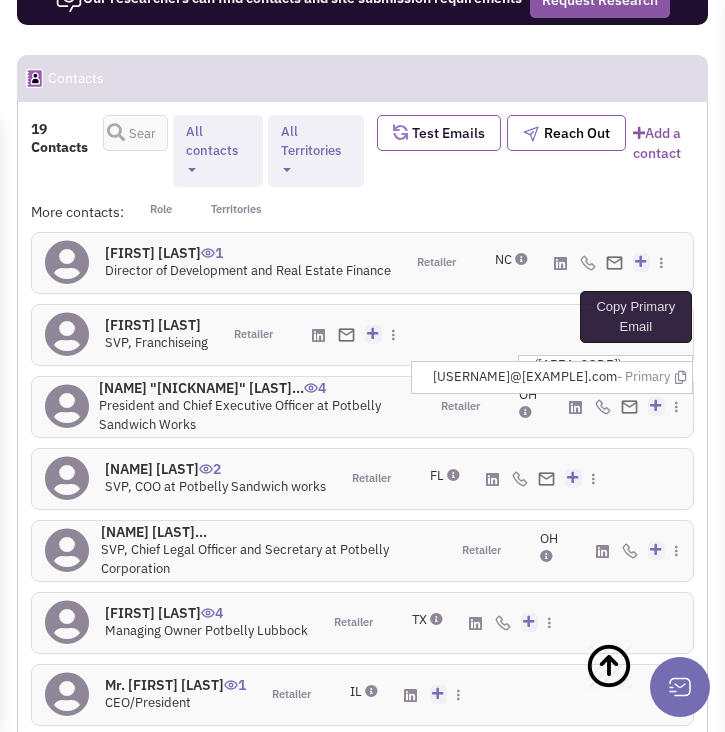 click at bounding box center [680, 377] 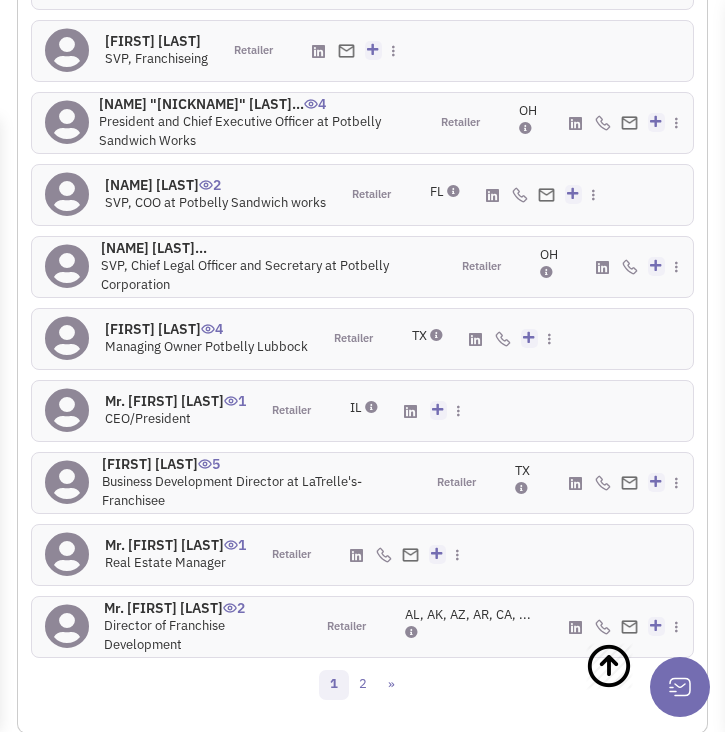 scroll, scrollTop: 4285, scrollLeft: 0, axis: vertical 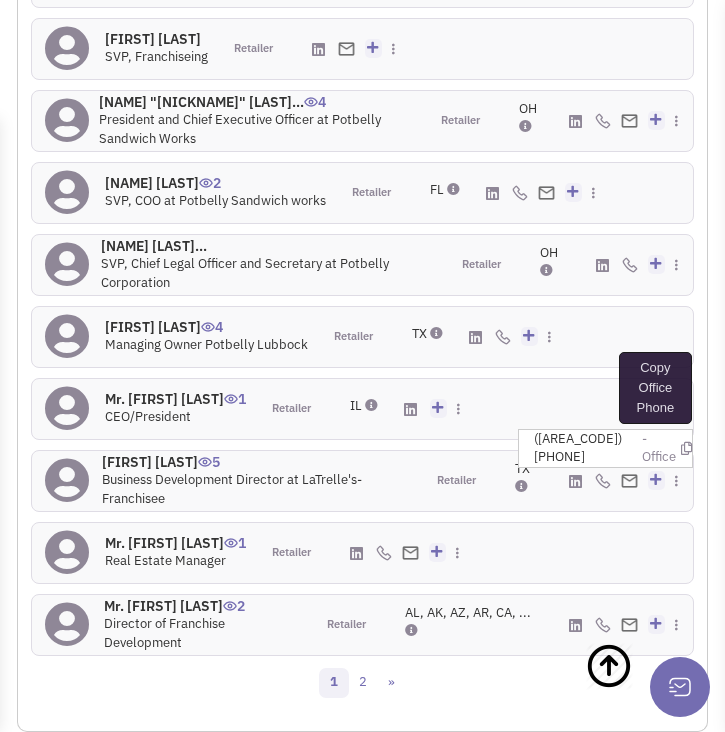 click at bounding box center [686, 448] 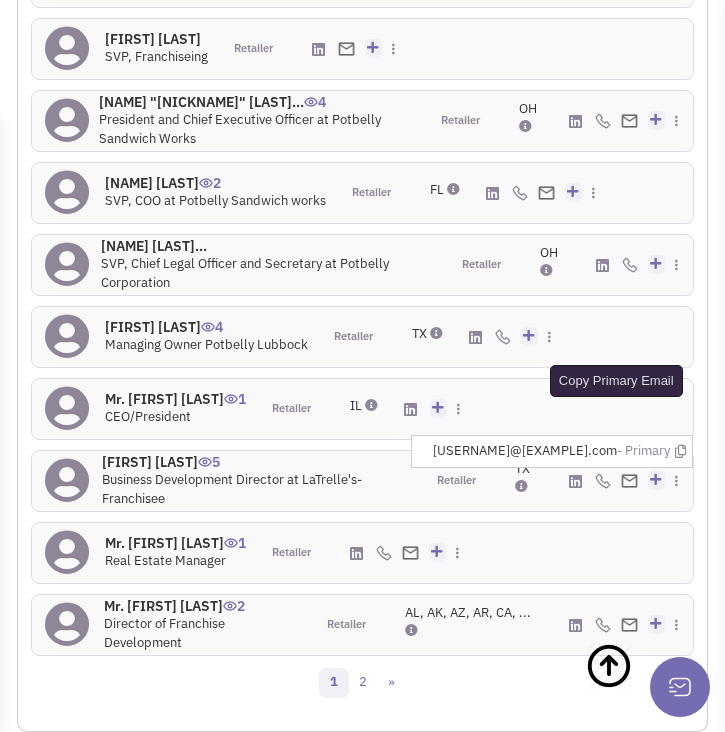 click at bounding box center [680, 451] 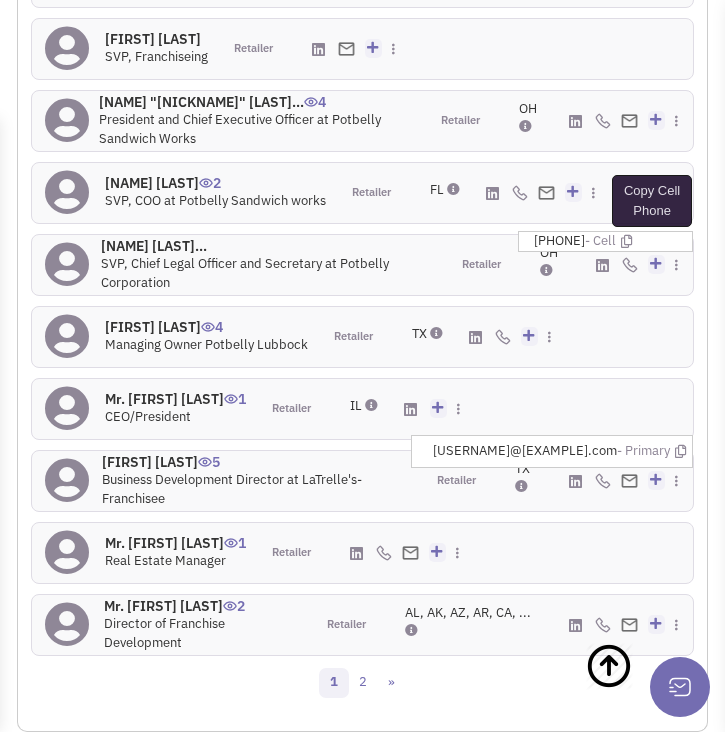 click at bounding box center (626, 241) 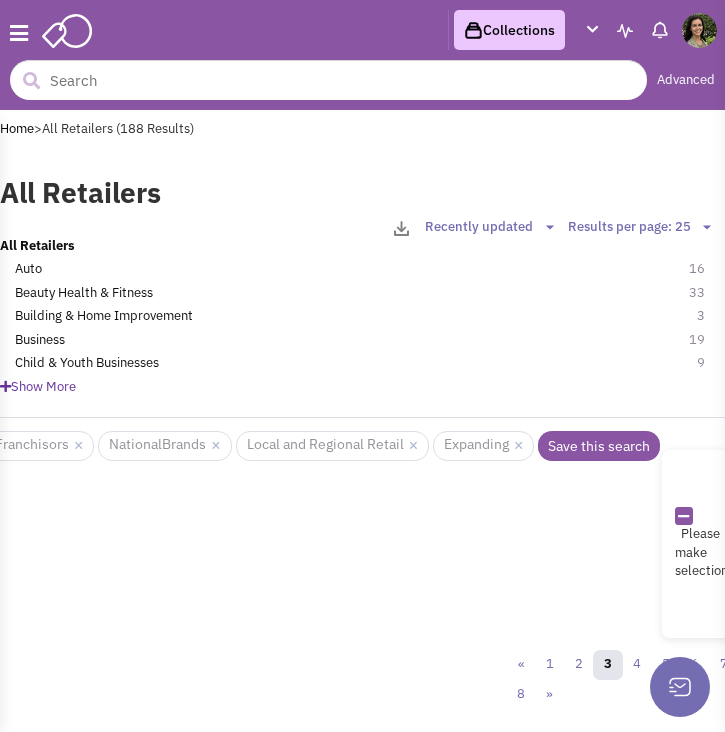 scroll, scrollTop: 549, scrollLeft: 0, axis: vertical 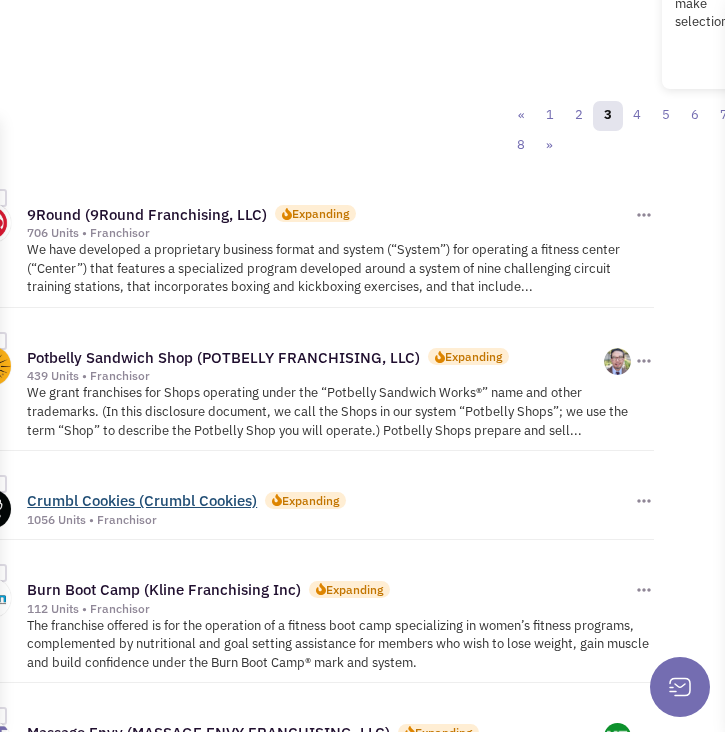 click on "Crumbl Cookies (Crumbl Cookies)" at bounding box center (142, 500) 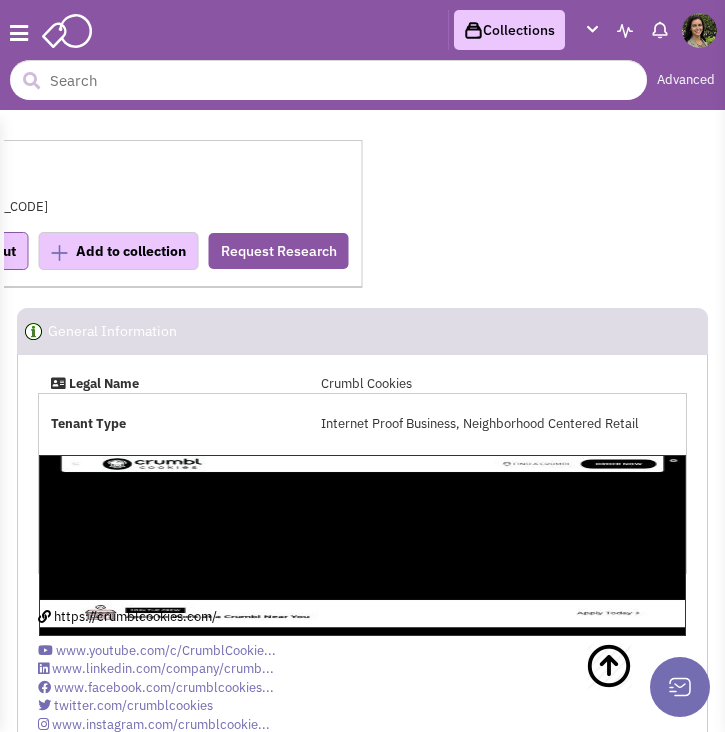 select 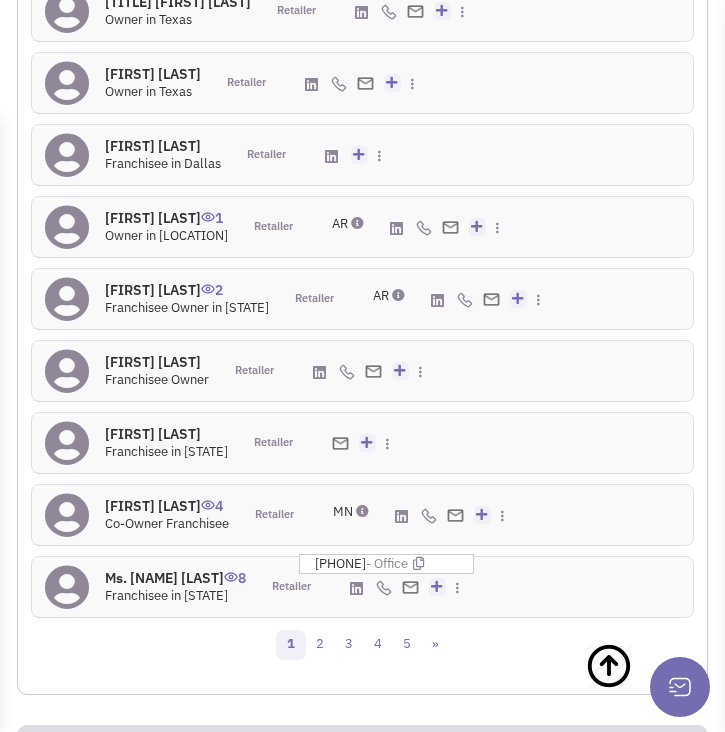 scroll, scrollTop: 28704, scrollLeft: 0, axis: vertical 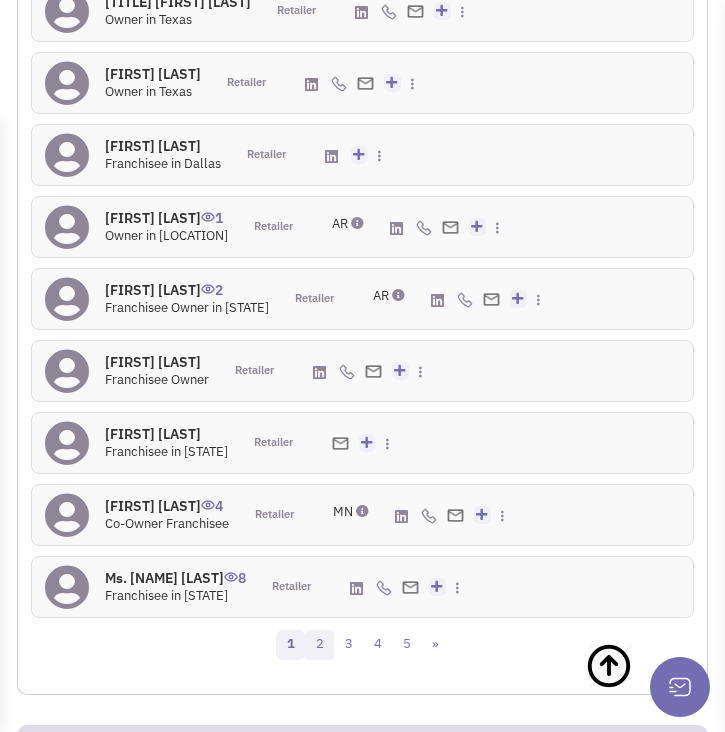 click on "2" at bounding box center [320, 645] 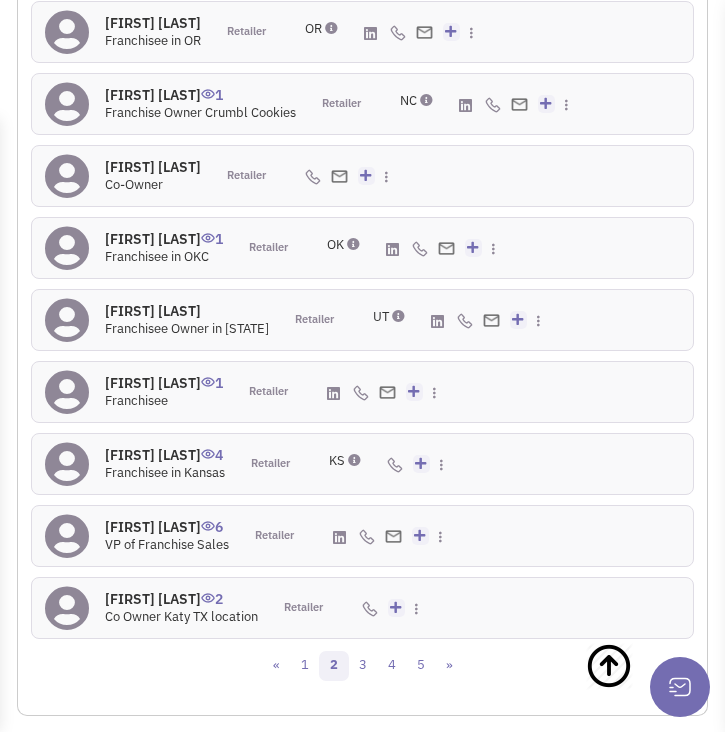 scroll, scrollTop: 3831, scrollLeft: 0, axis: vertical 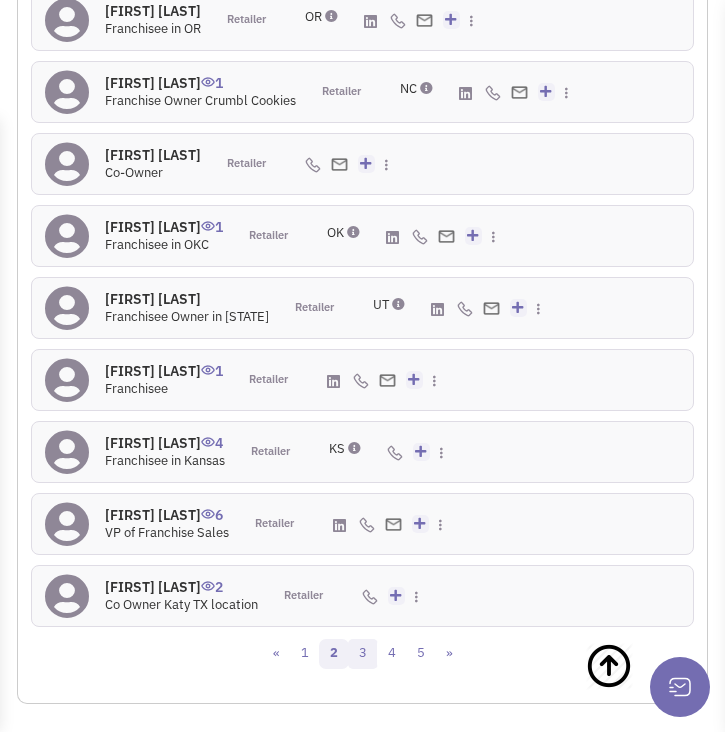 click on "3" at bounding box center (363, 654) 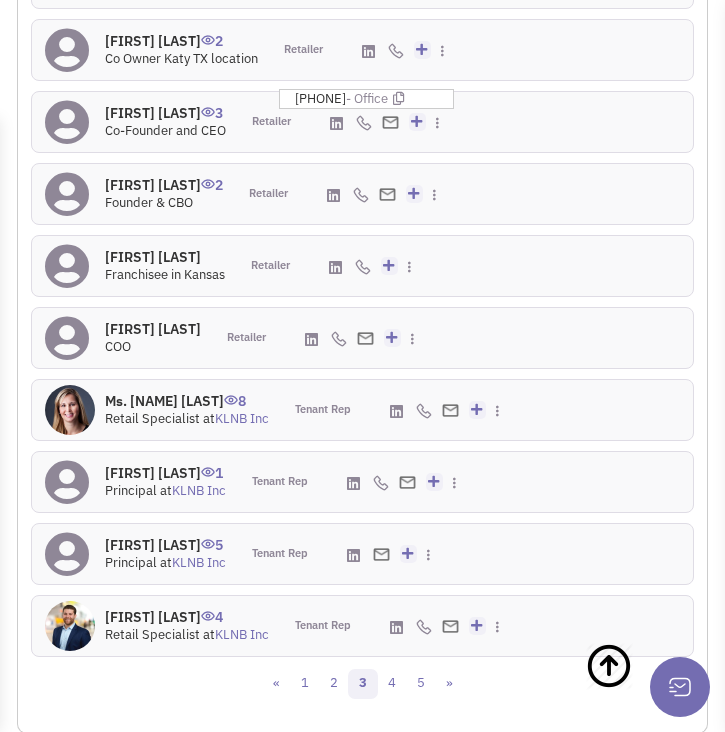 scroll, scrollTop: 3817, scrollLeft: 0, axis: vertical 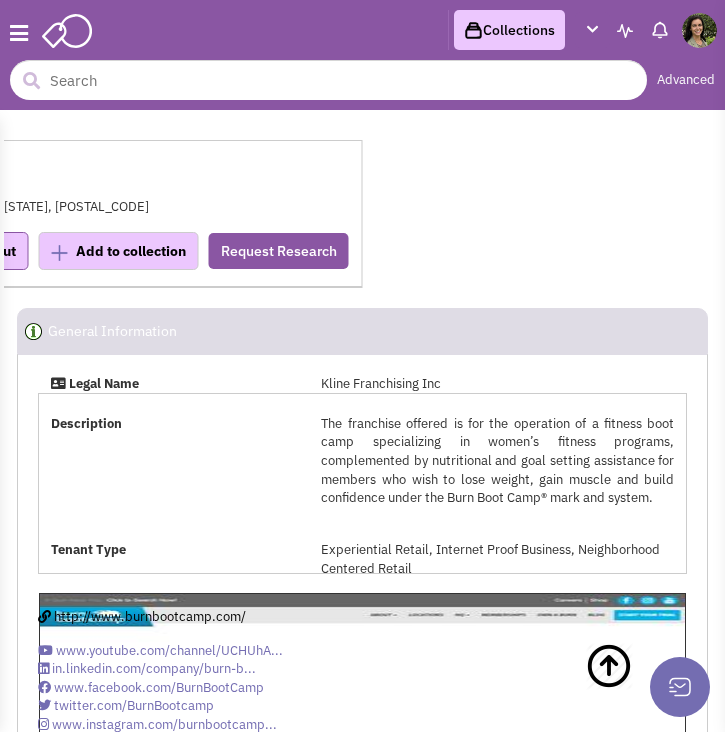 select 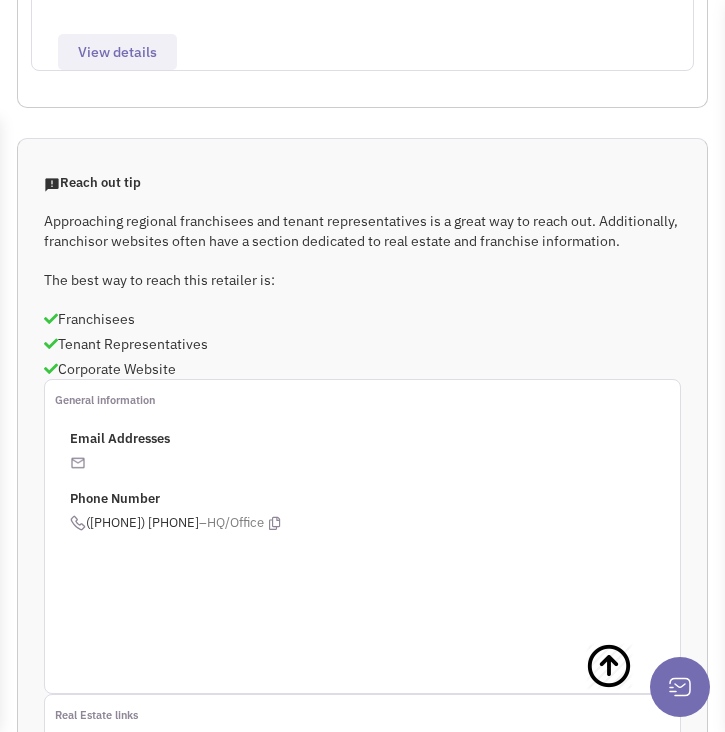 scroll, scrollTop: 28704, scrollLeft: 0, axis: vertical 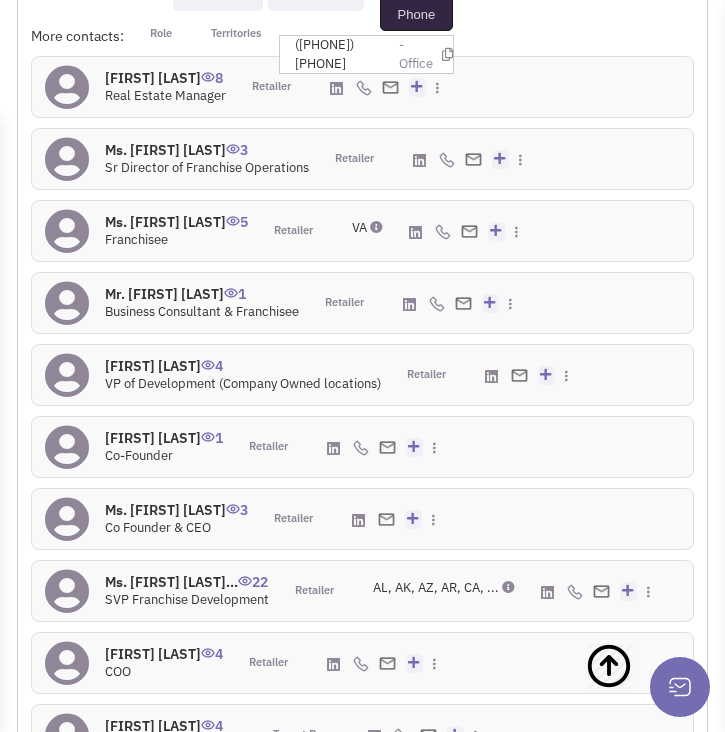 click at bounding box center [447, 54] 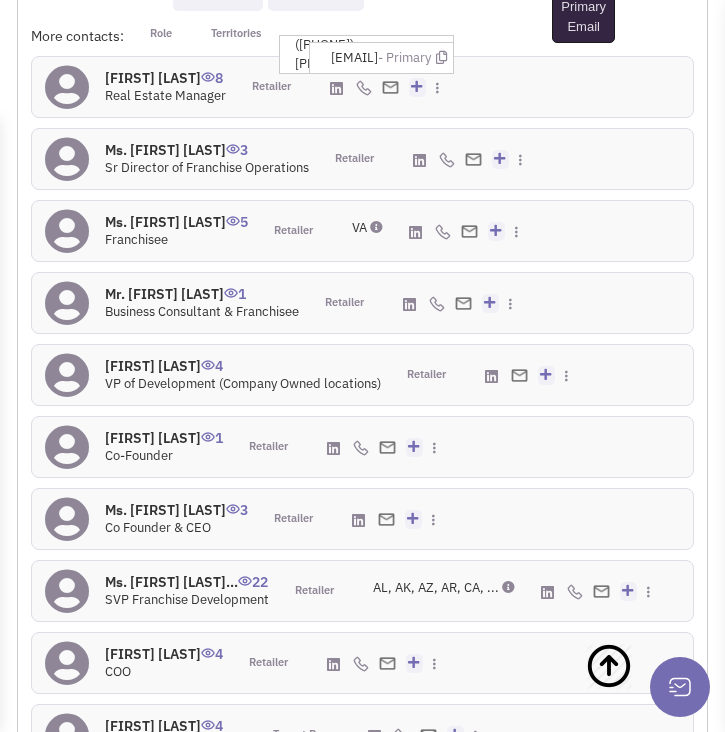 click at bounding box center (441, 57) 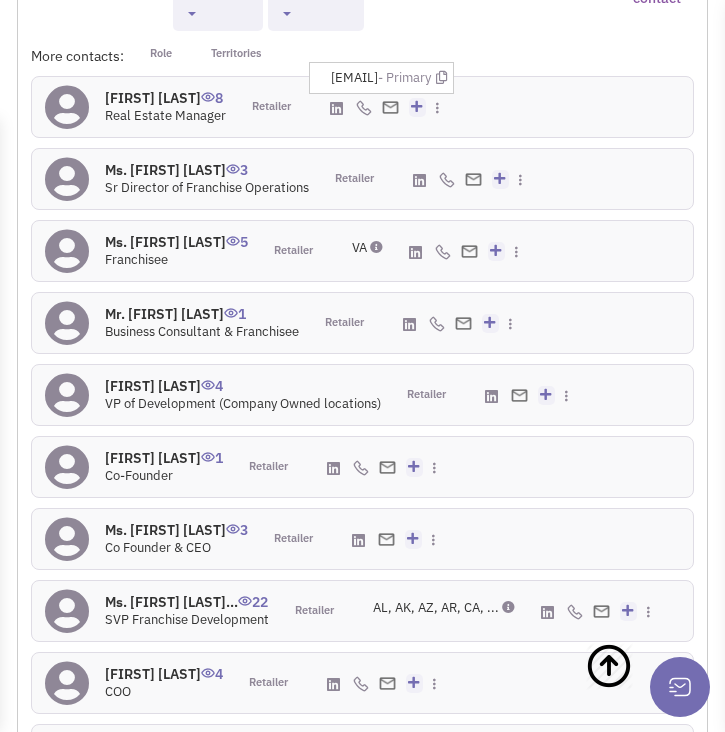 scroll, scrollTop: 2964, scrollLeft: 0, axis: vertical 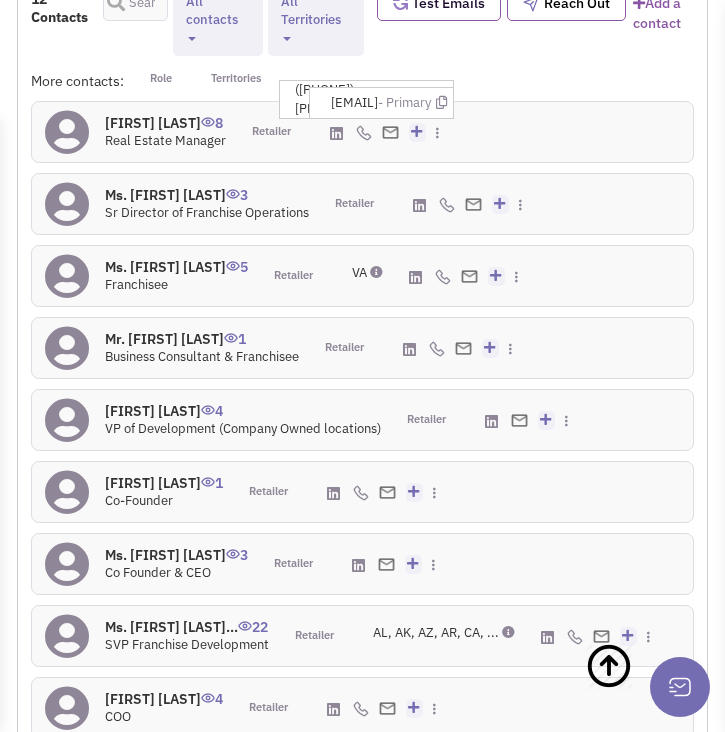 click on "More contacts:
Role
Territories" at bounding box center [362, 86] 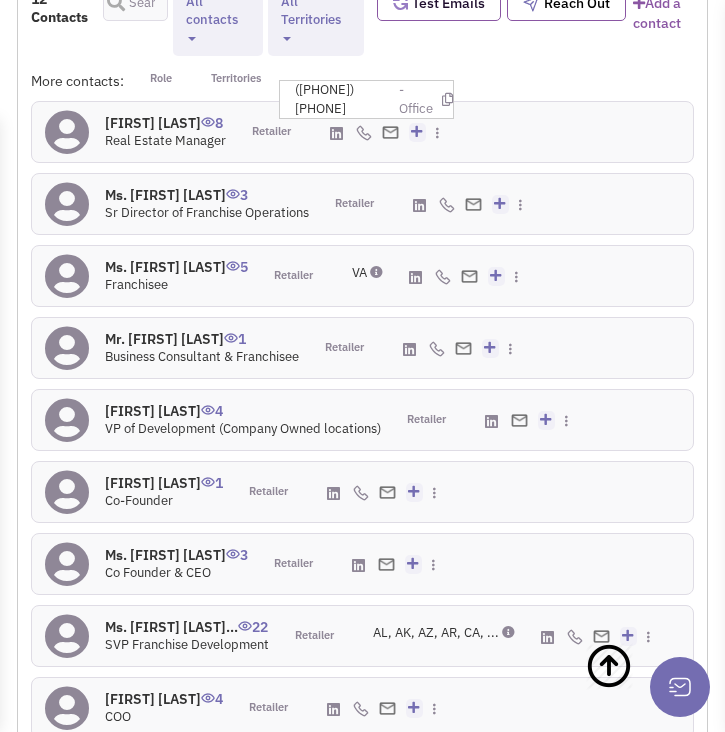 click on "(704) 237-4555
- Office" at bounding box center [374, 99] 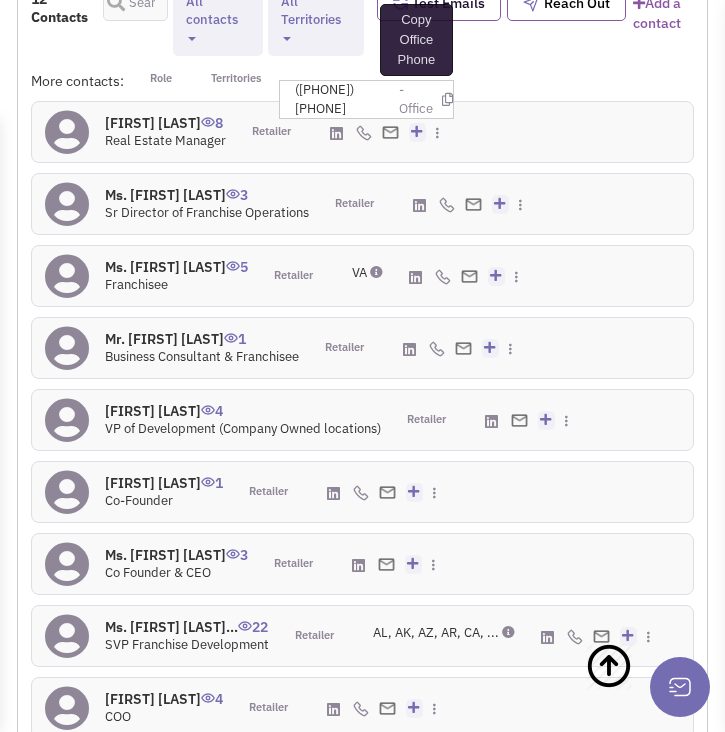 click at bounding box center (447, 99) 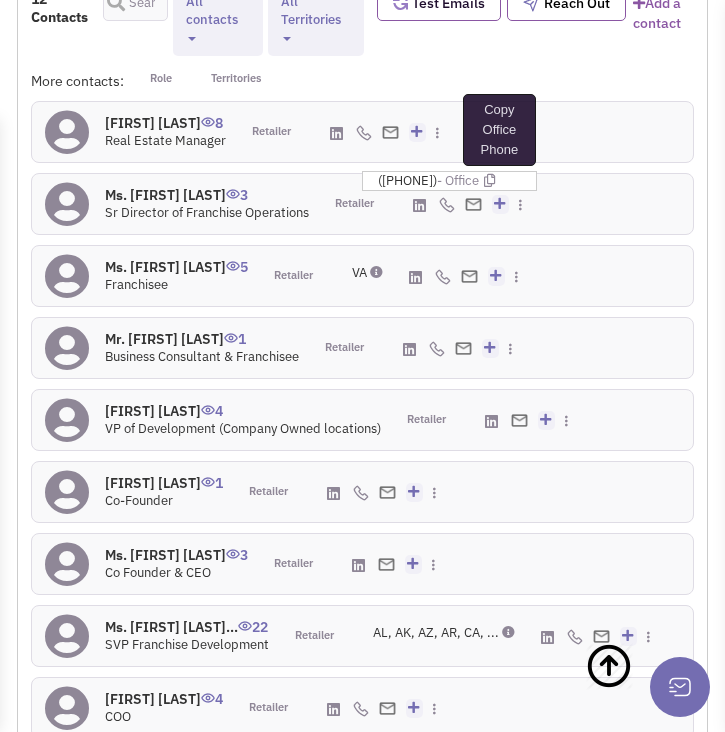 click at bounding box center [489, 180] 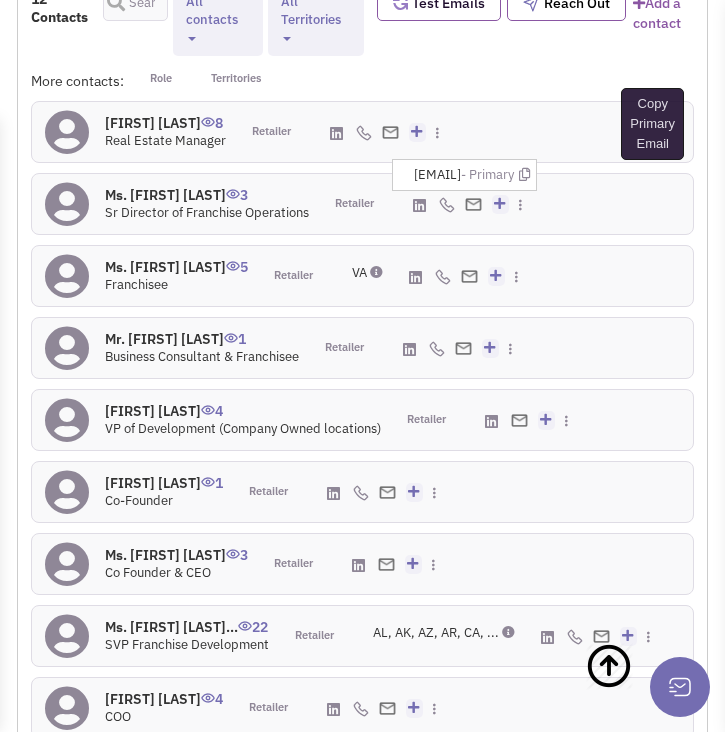 click at bounding box center (524, 174) 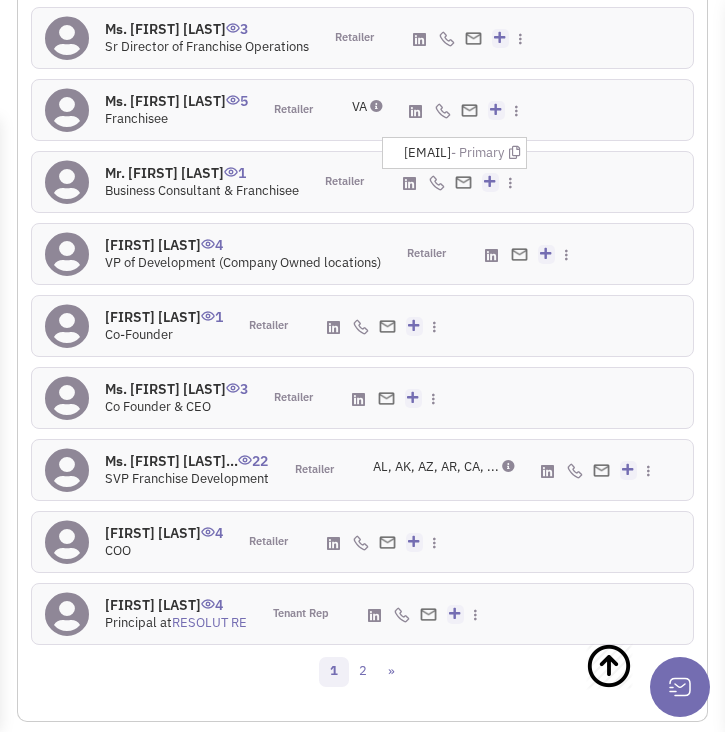 scroll, scrollTop: 3129, scrollLeft: 0, axis: vertical 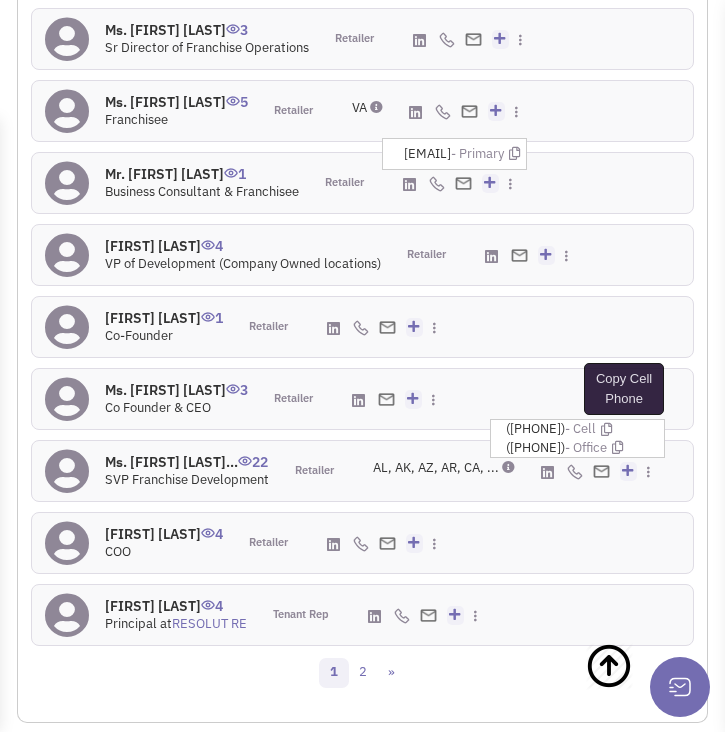 click at bounding box center [606, 429] 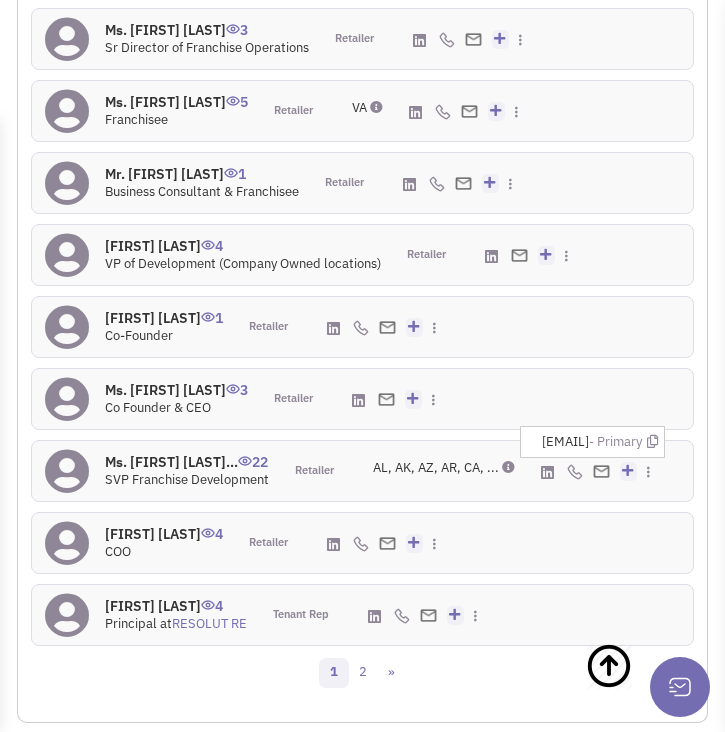 click at bounding box center (652, 441) 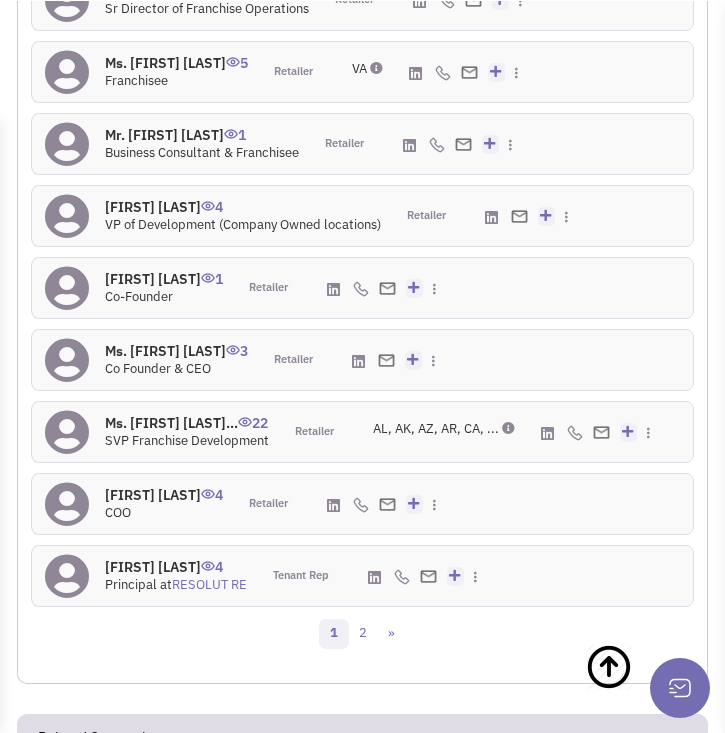 scroll, scrollTop: 3176, scrollLeft: 0, axis: vertical 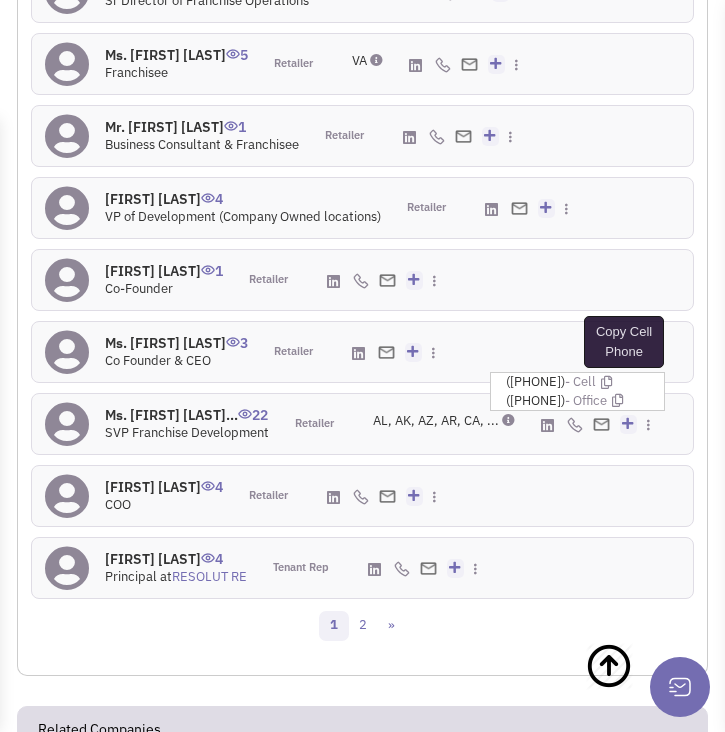 click at bounding box center (606, 382) 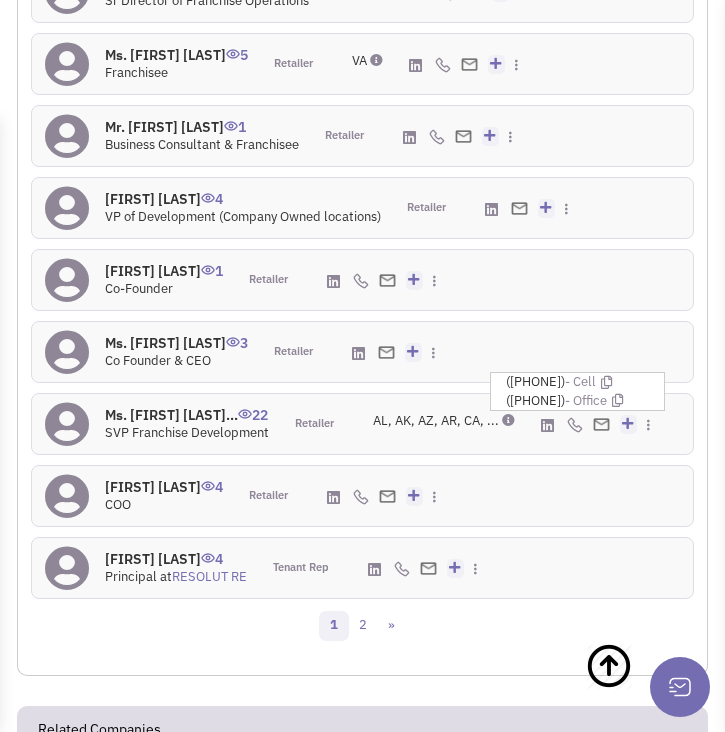scroll, scrollTop: 28704, scrollLeft: 0, axis: vertical 